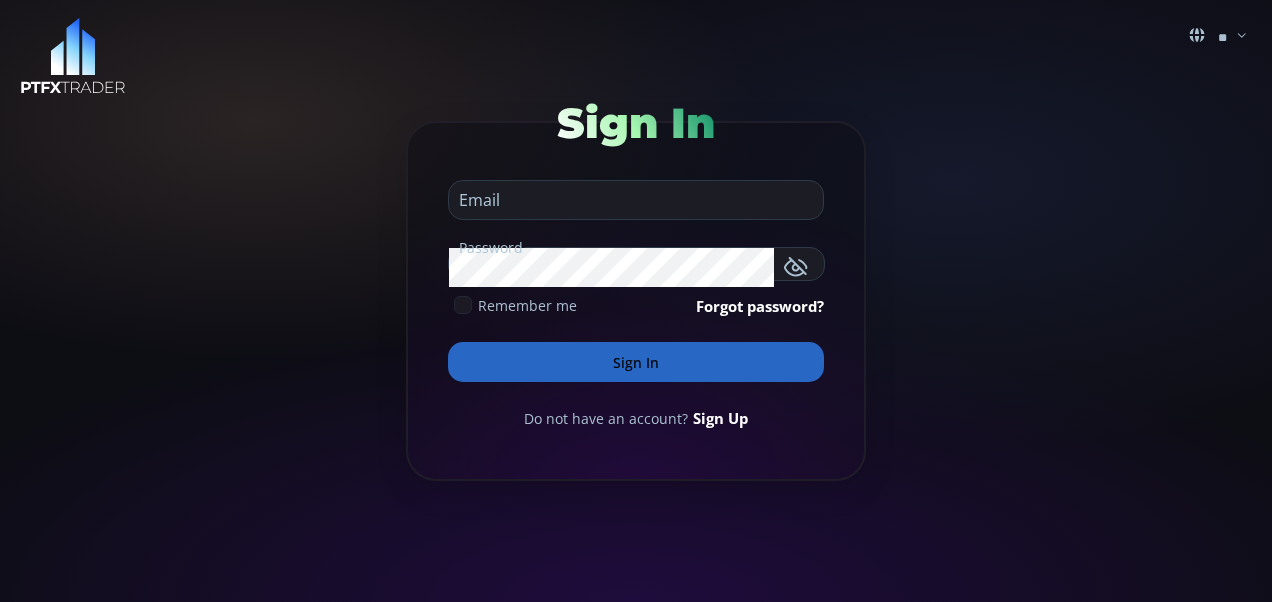 scroll, scrollTop: 0, scrollLeft: 0, axis: both 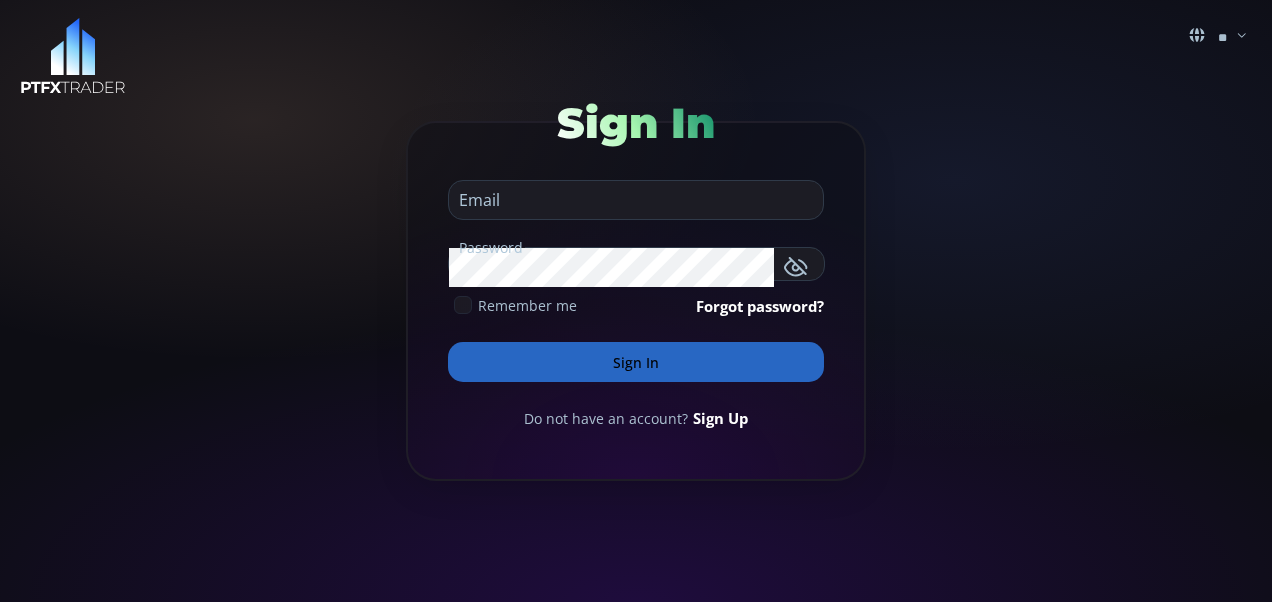 click on "Sign Up" at bounding box center [720, 418] 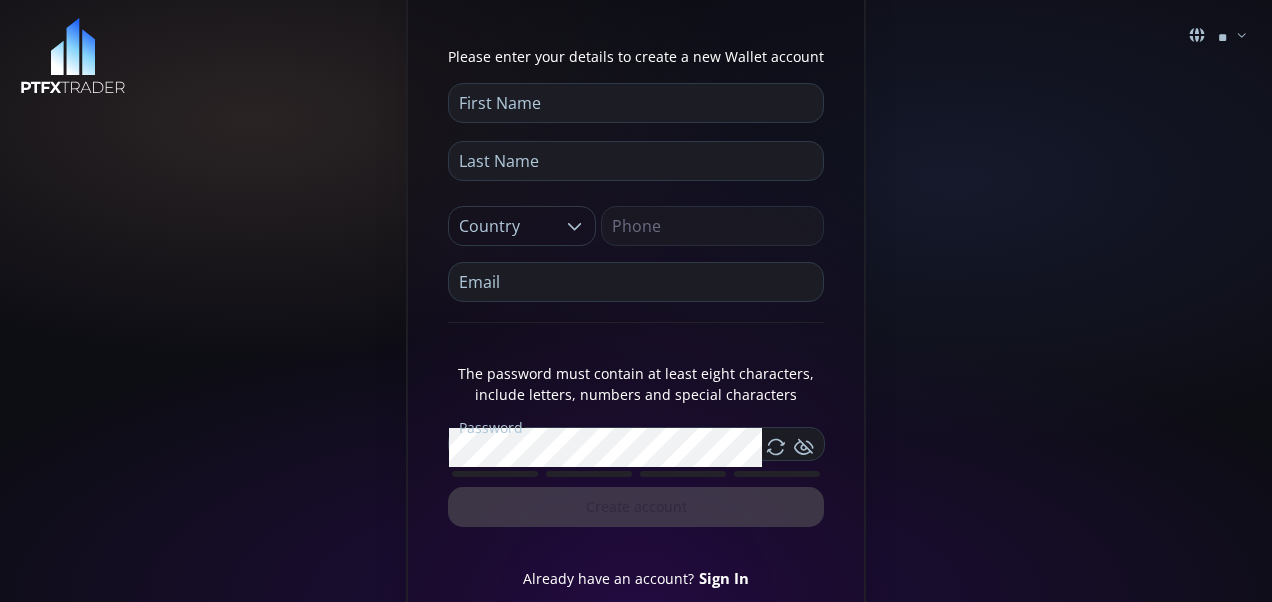 click at bounding box center (631, 103) 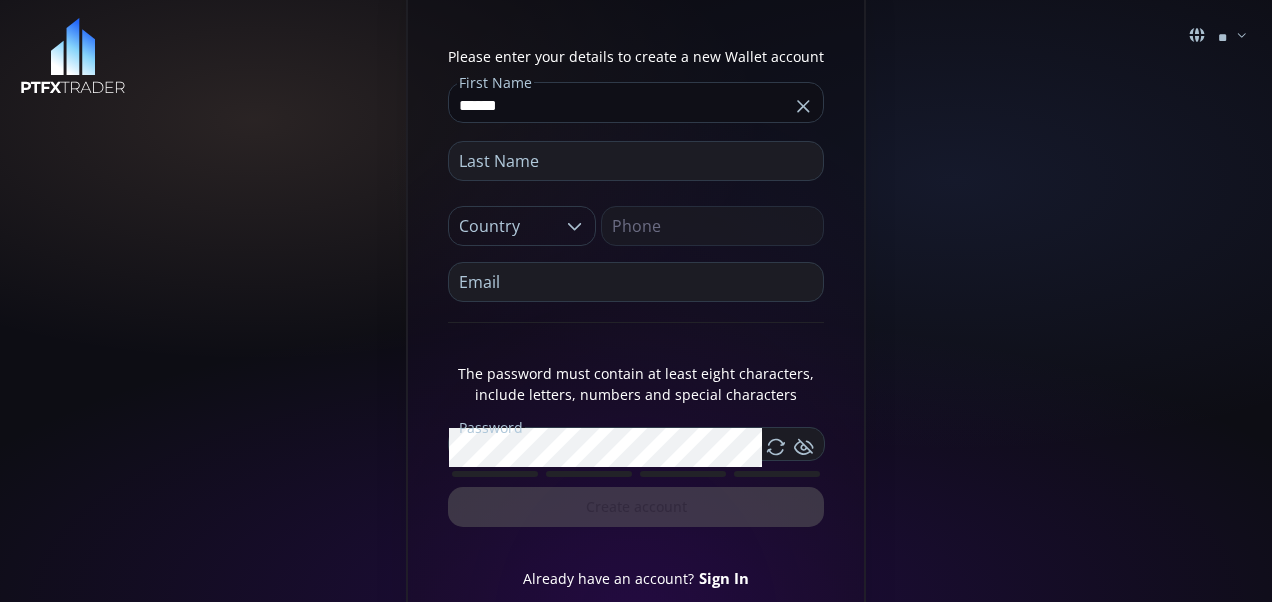 type on "******" 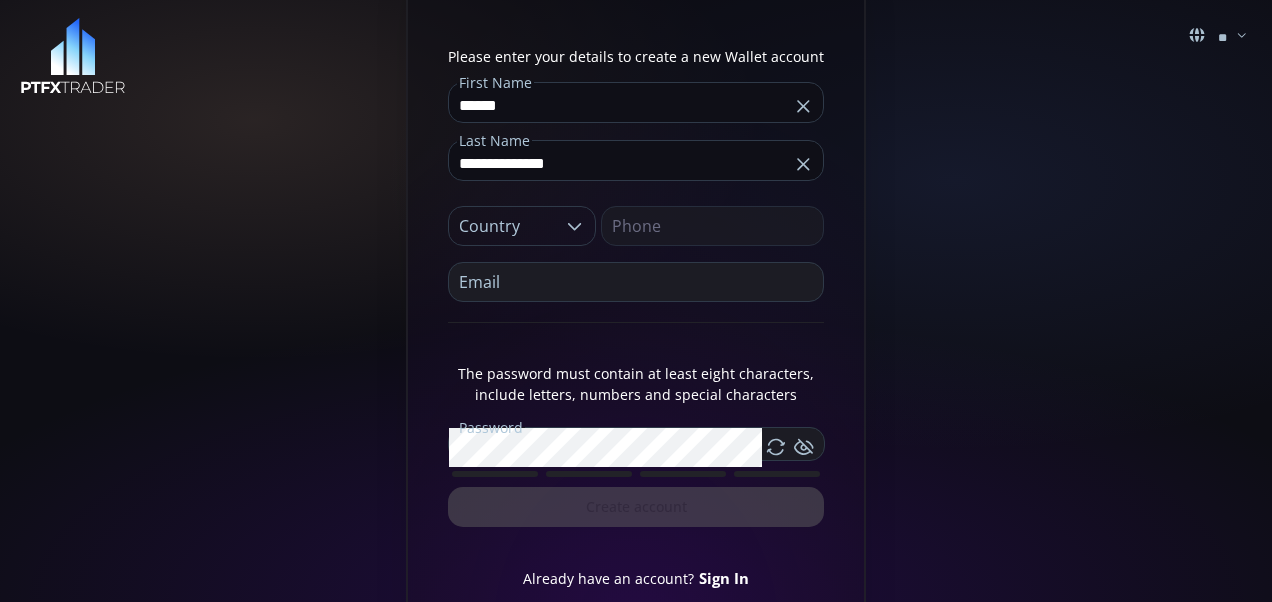 type on "**********" 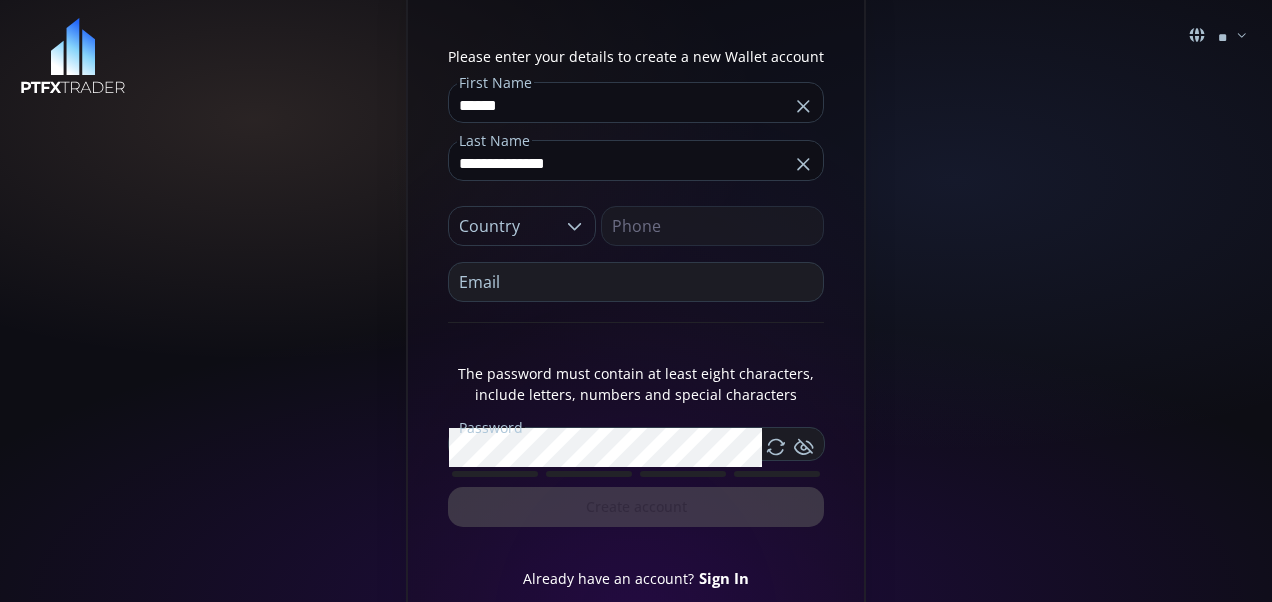 click 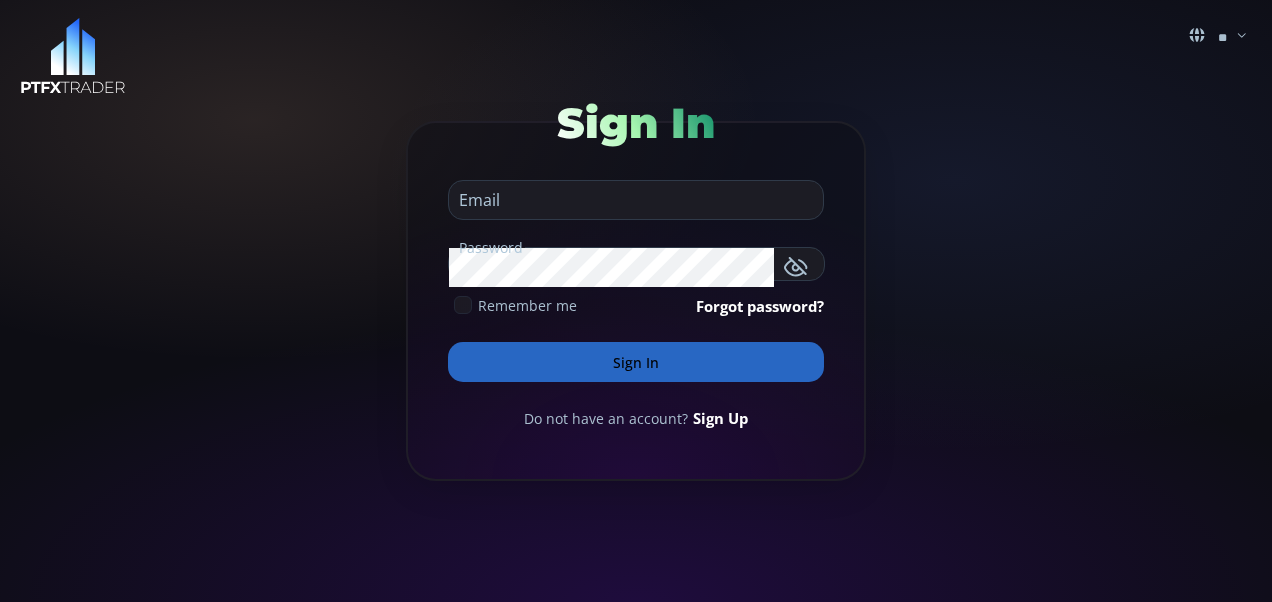 click at bounding box center (631, 200) 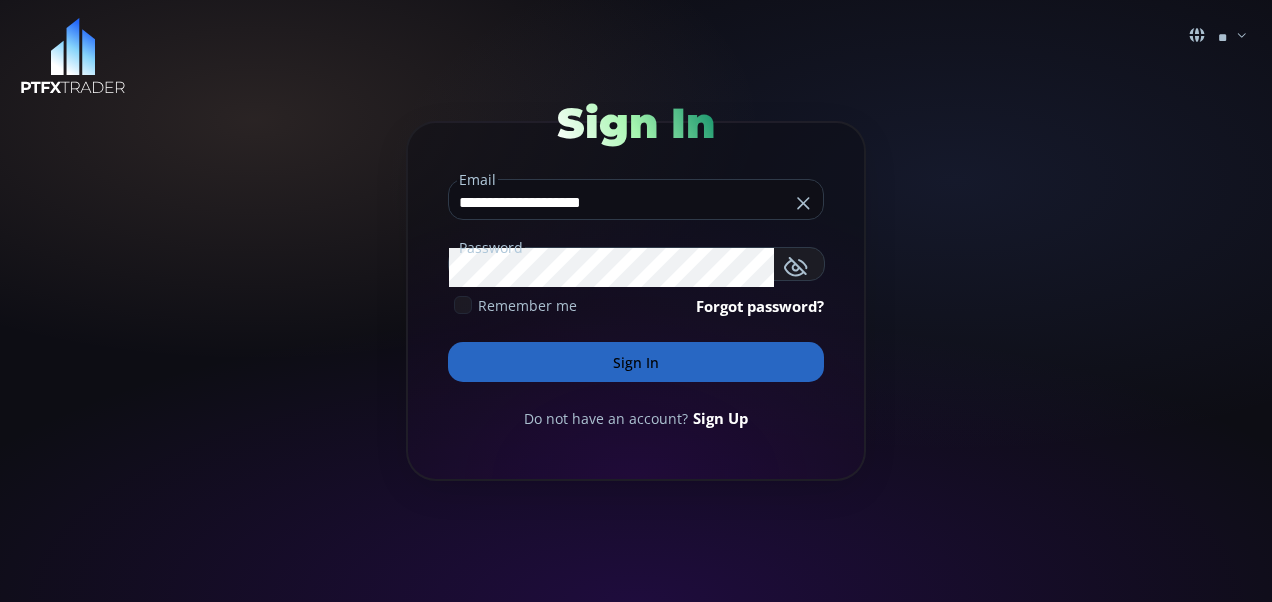 click on "Forgot password?" at bounding box center [760, 306] 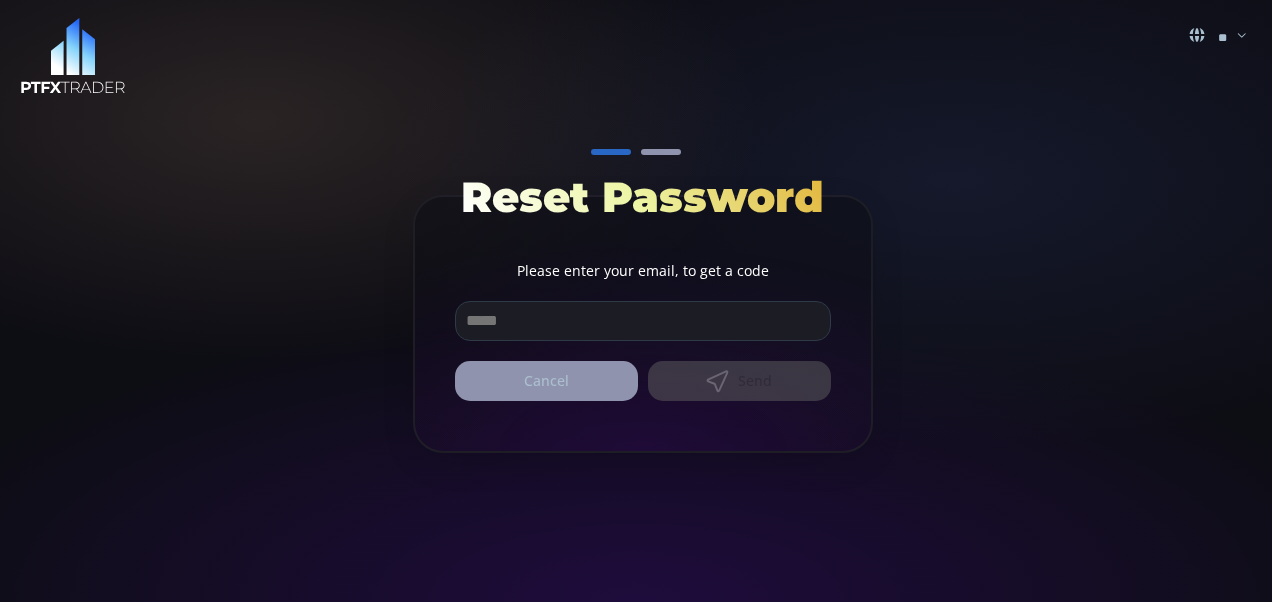 click at bounding box center [643, 321] 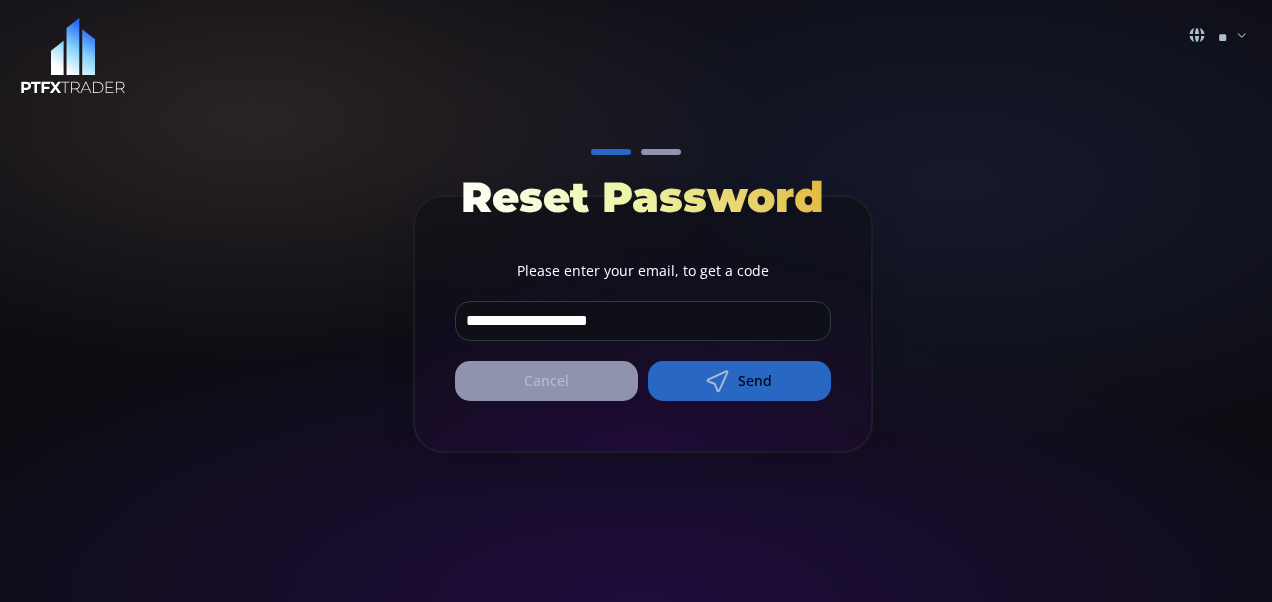 click on "Send" 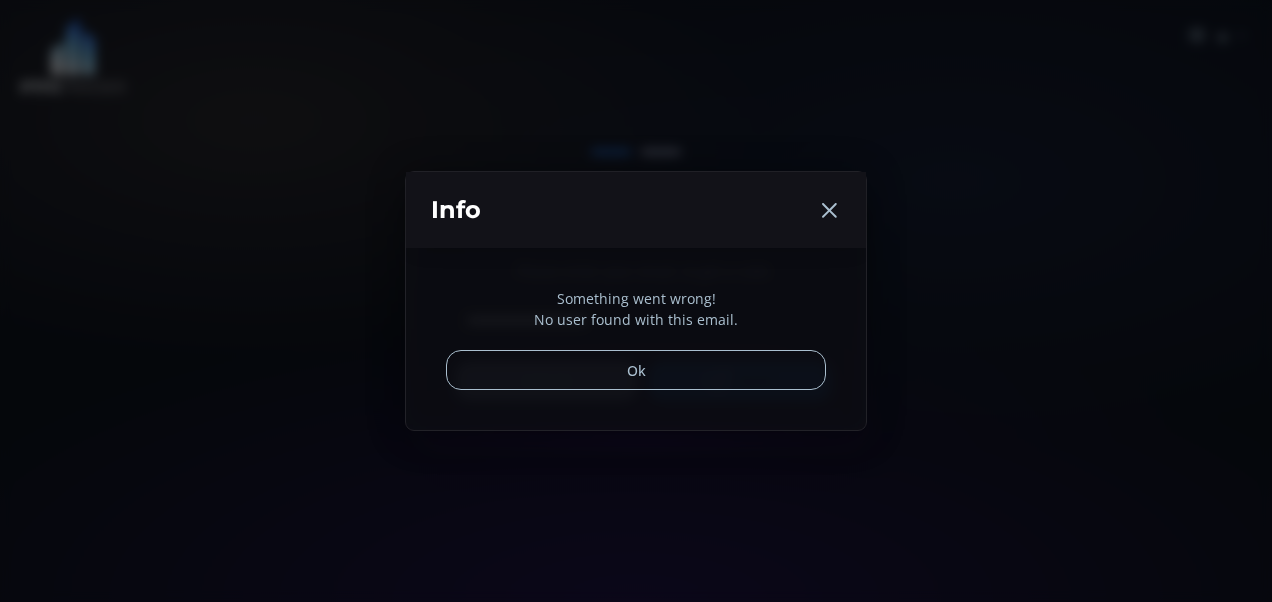 click on "Ok" at bounding box center (636, 370) 